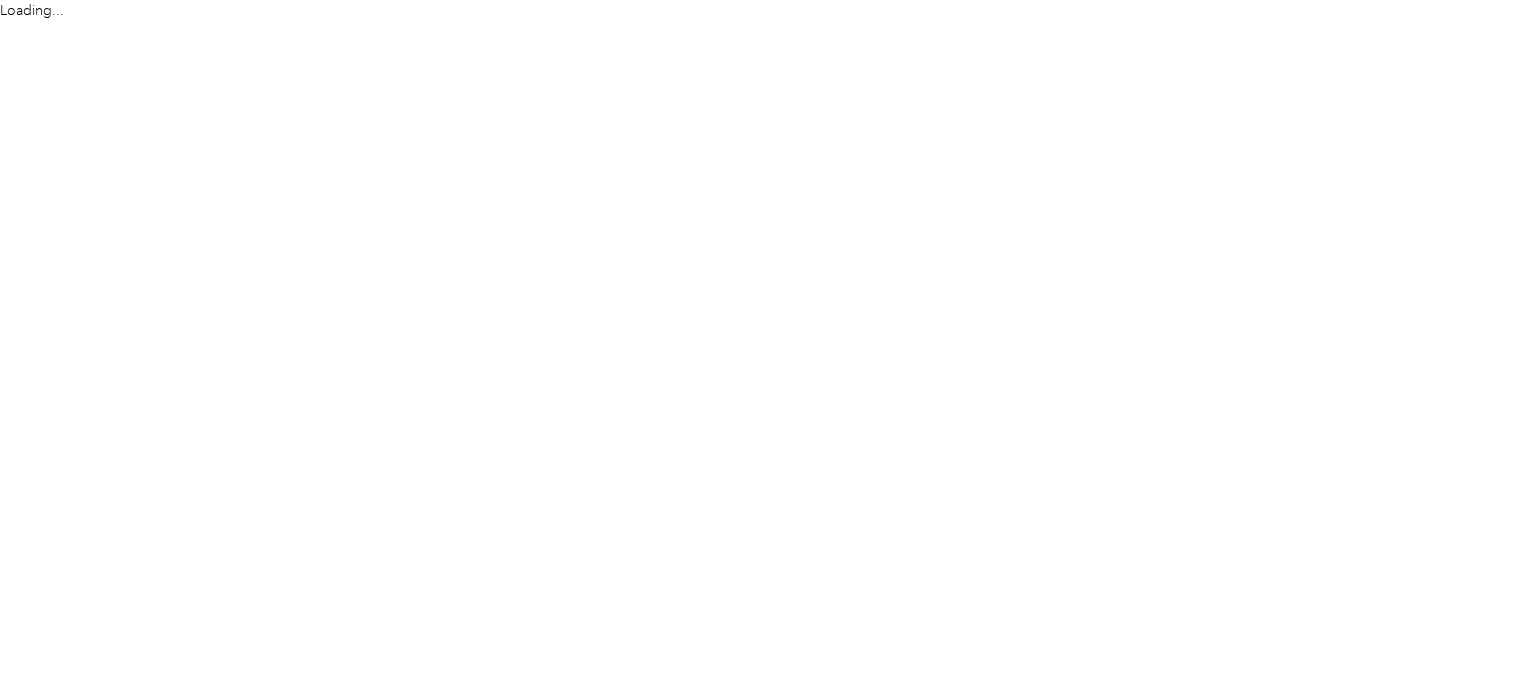 scroll, scrollTop: 0, scrollLeft: 0, axis: both 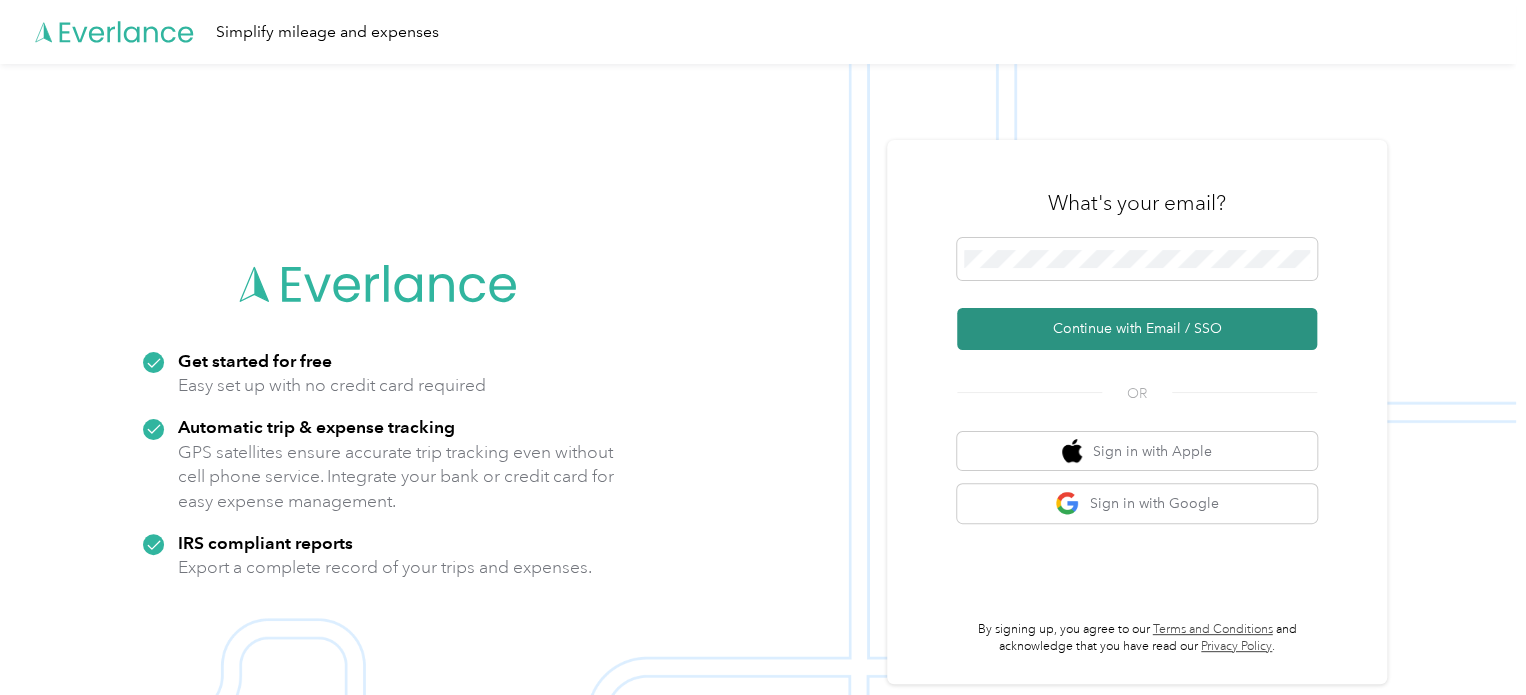 drag, startPoint x: 1092, startPoint y: 268, endPoint x: 1091, endPoint y: 330, distance: 62.008064 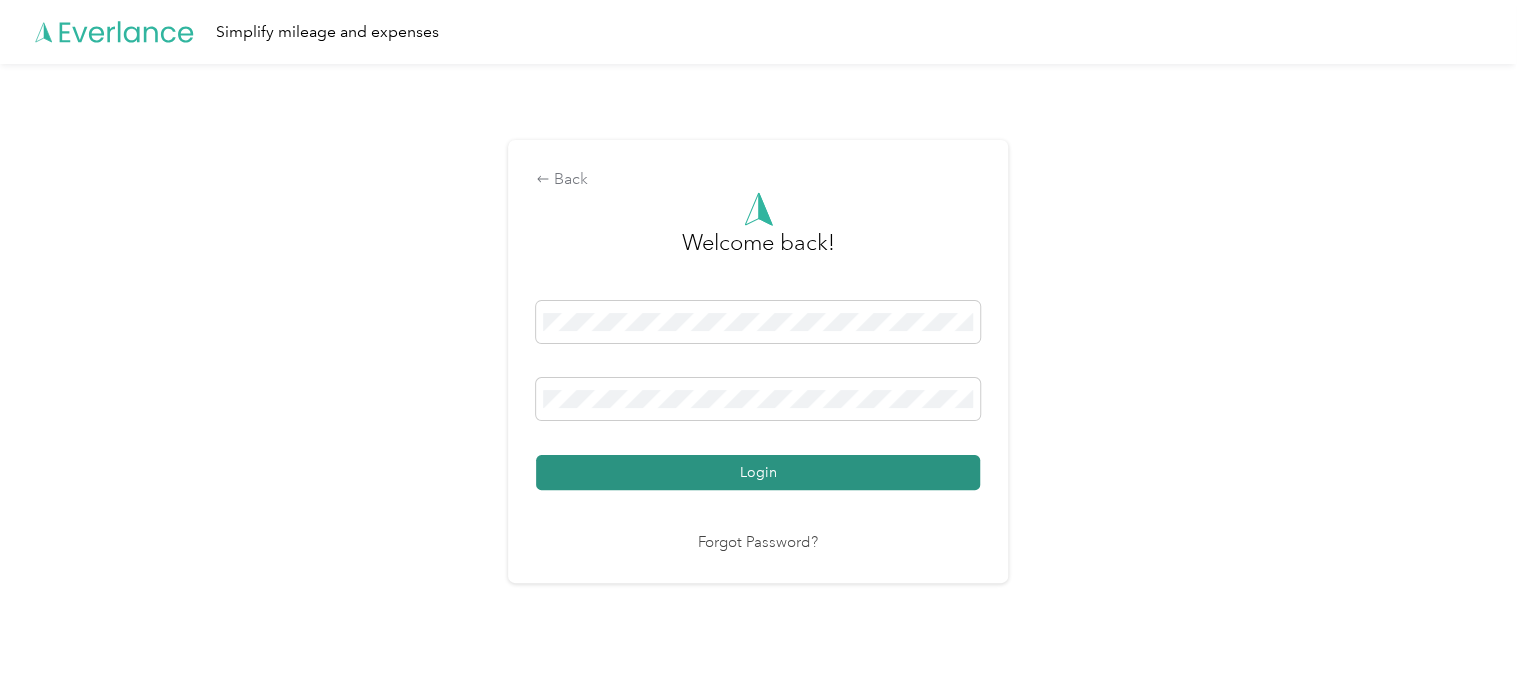click on "Login" at bounding box center [758, 472] 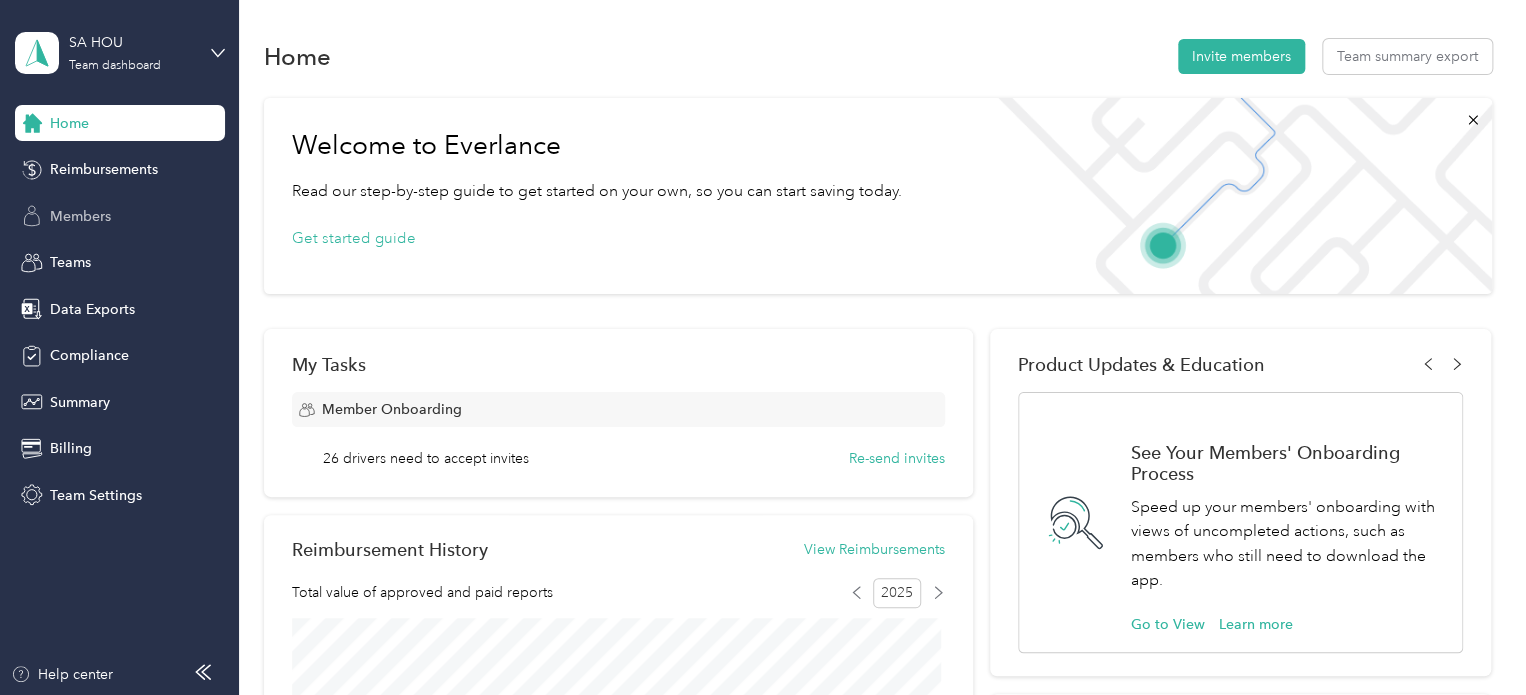 click on "Members" at bounding box center (120, 216) 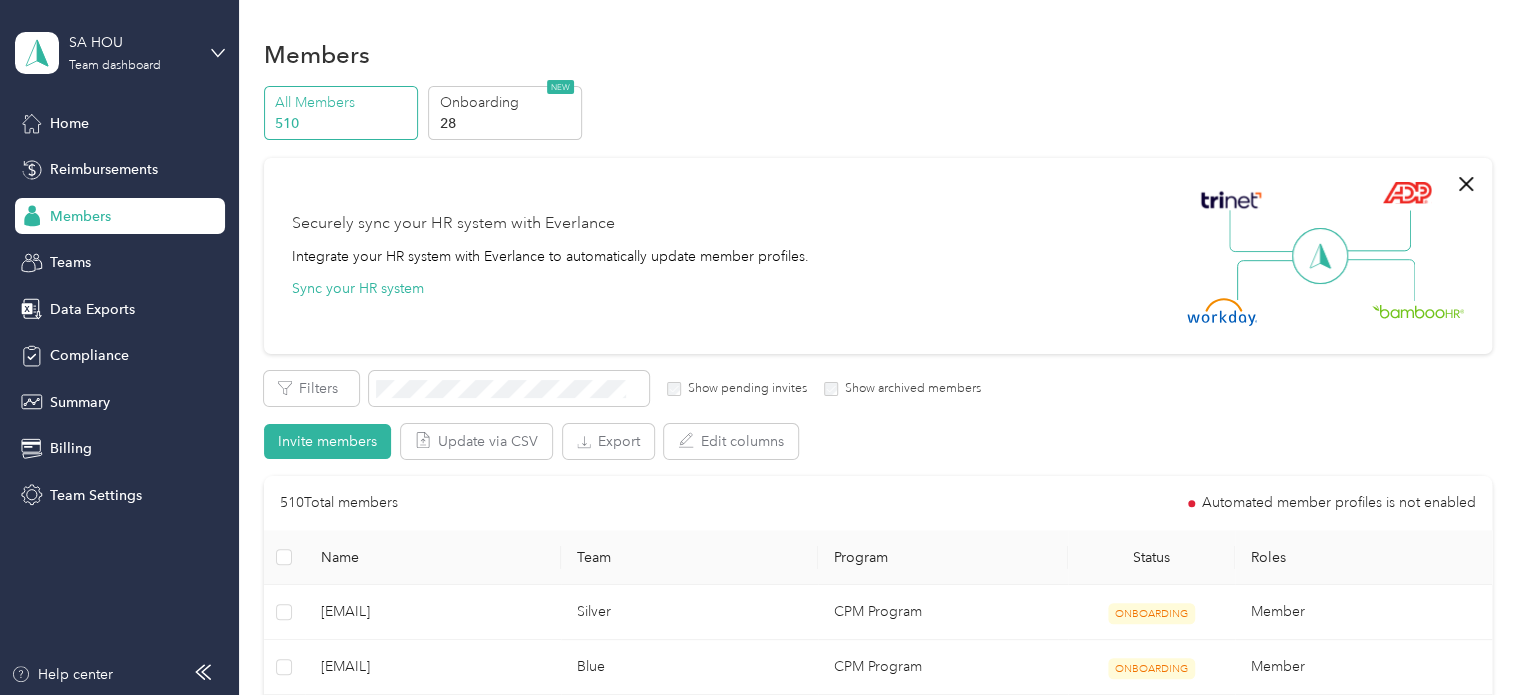scroll, scrollTop: 0, scrollLeft: 0, axis: both 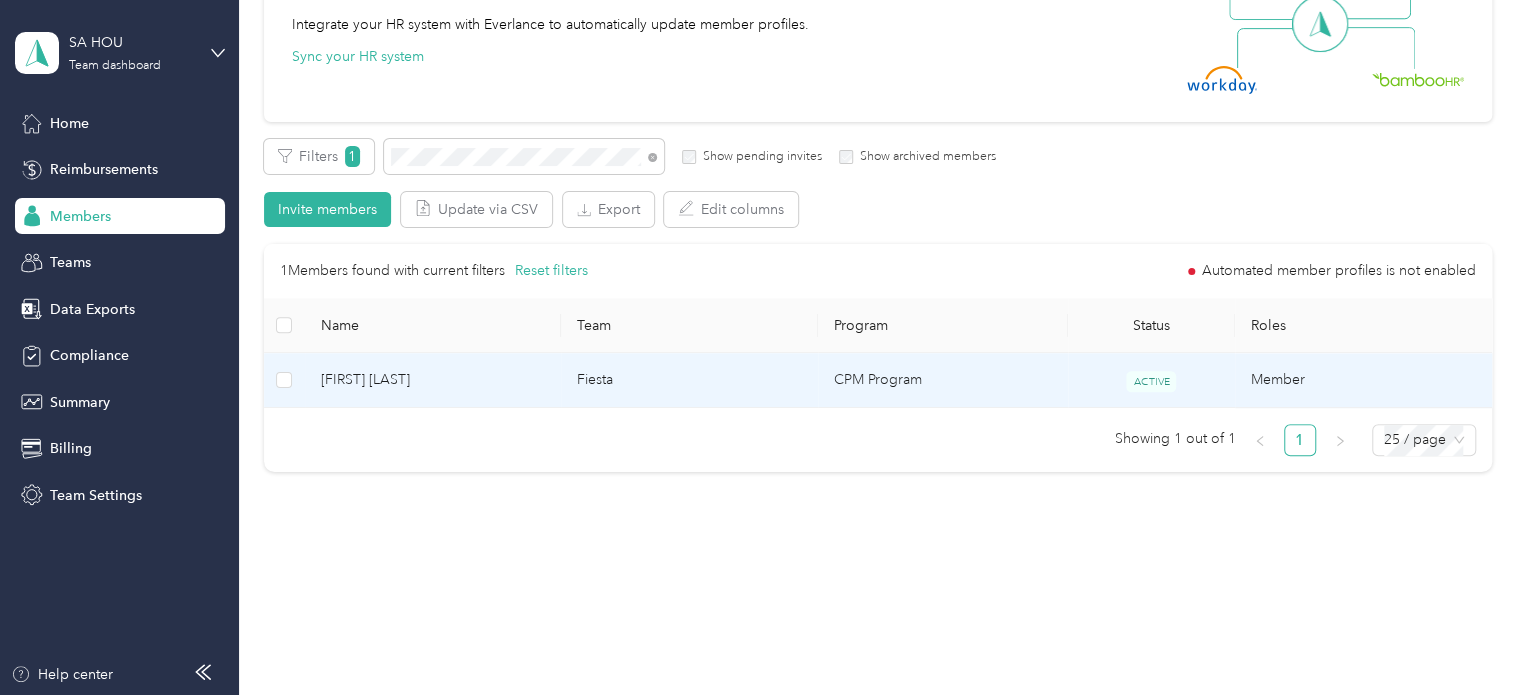 click on "Fiesta" at bounding box center [689, 380] 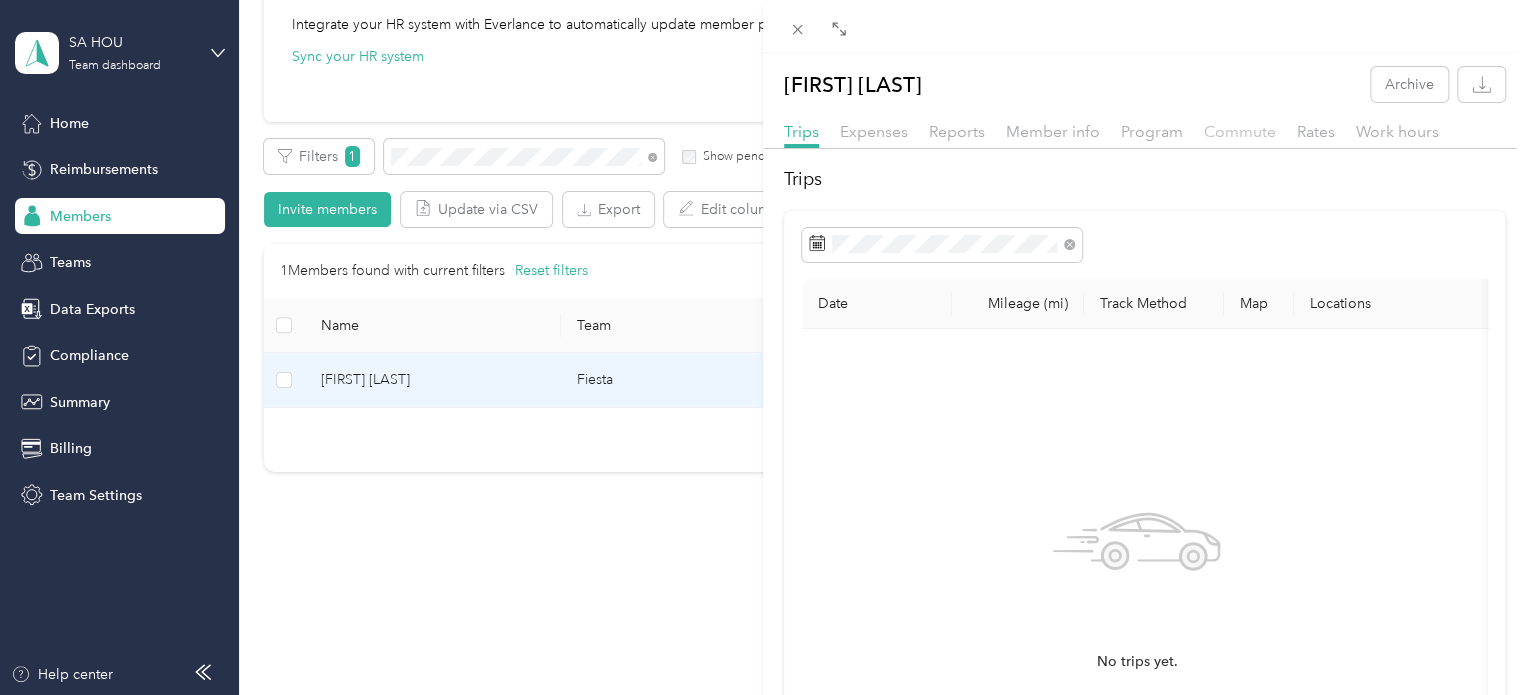click on "Commute" at bounding box center (1240, 131) 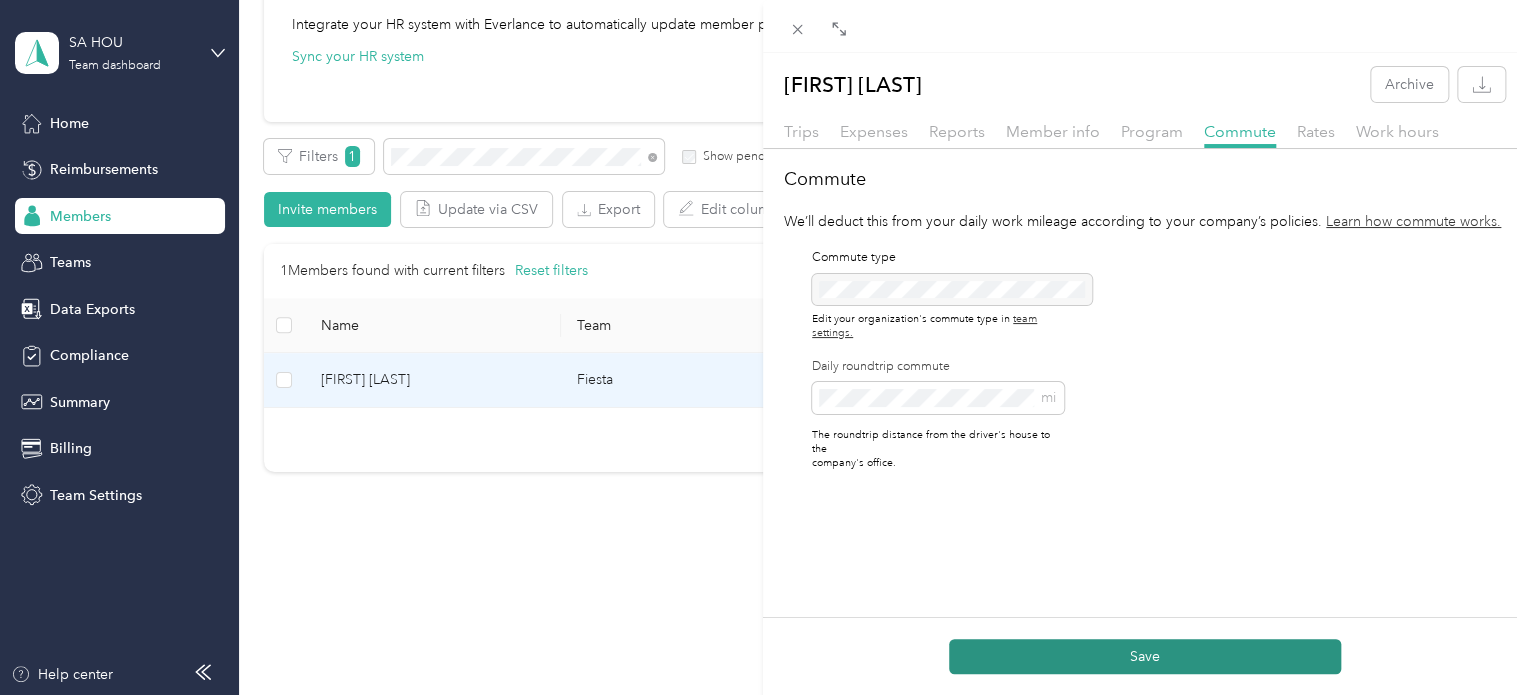 click on "Save" at bounding box center (1145, 656) 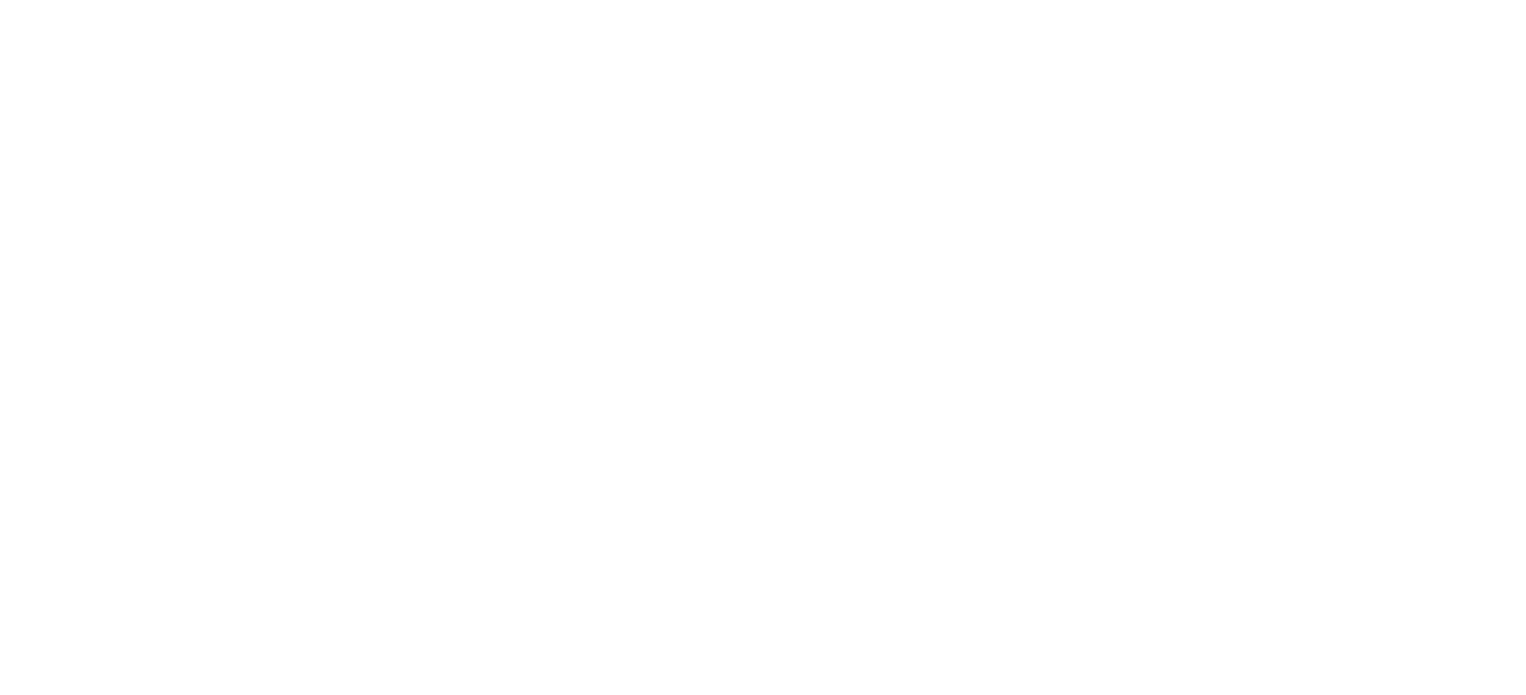 scroll, scrollTop: 0, scrollLeft: 0, axis: both 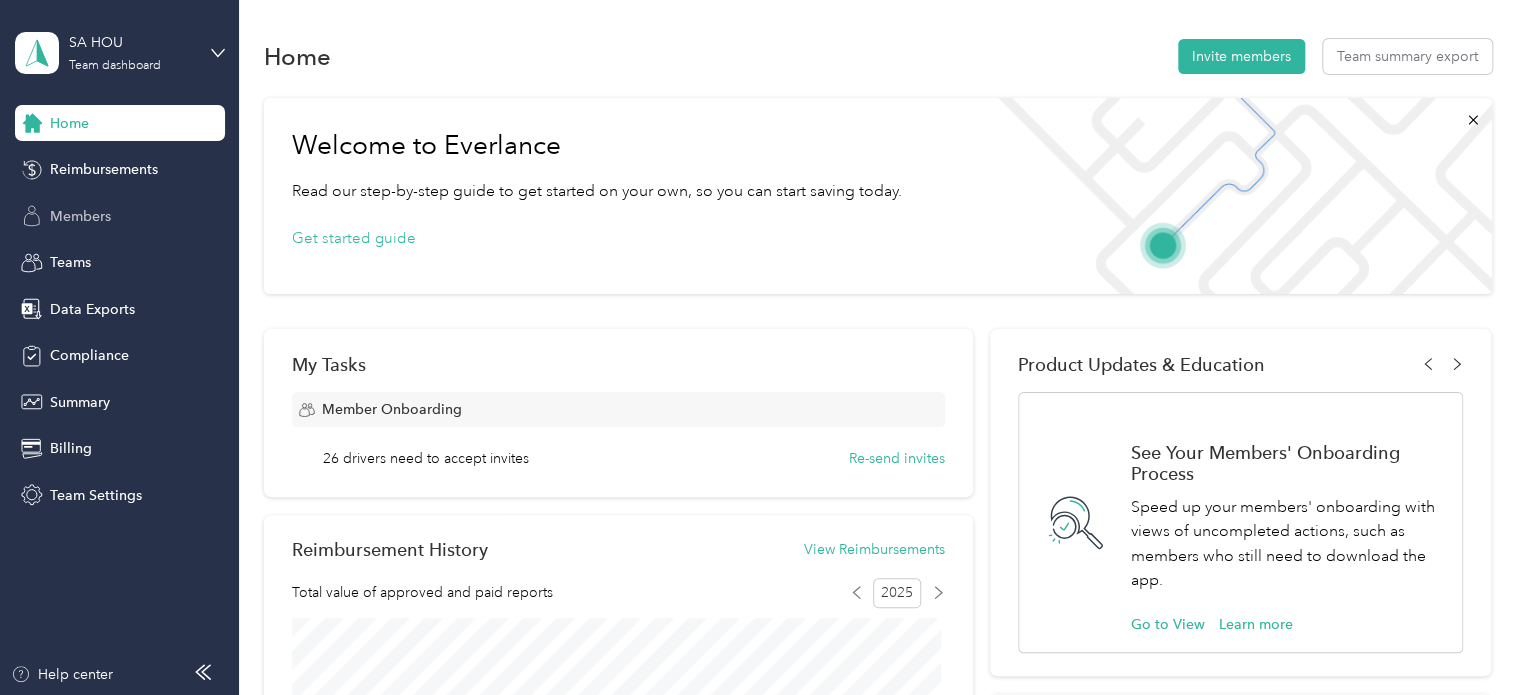 click on "Members" at bounding box center [80, 216] 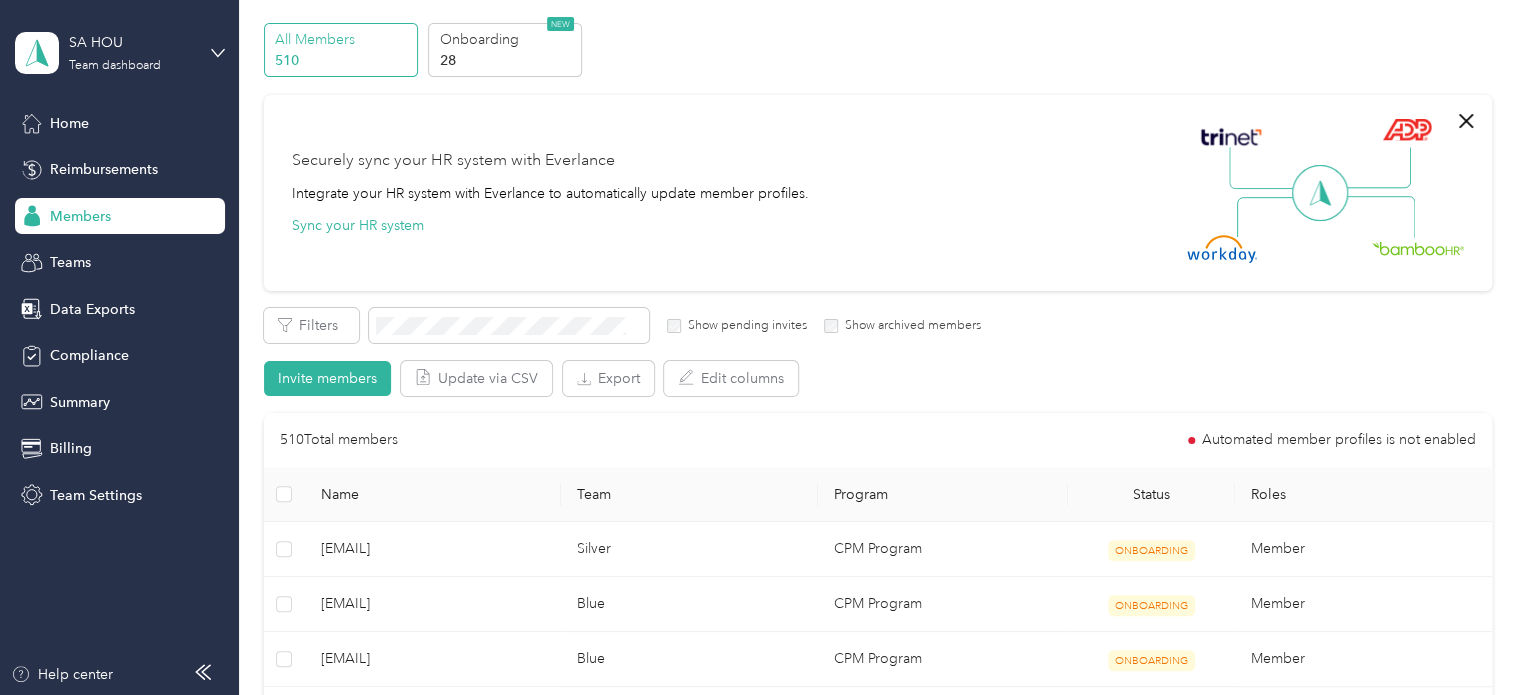 scroll, scrollTop: 100, scrollLeft: 0, axis: vertical 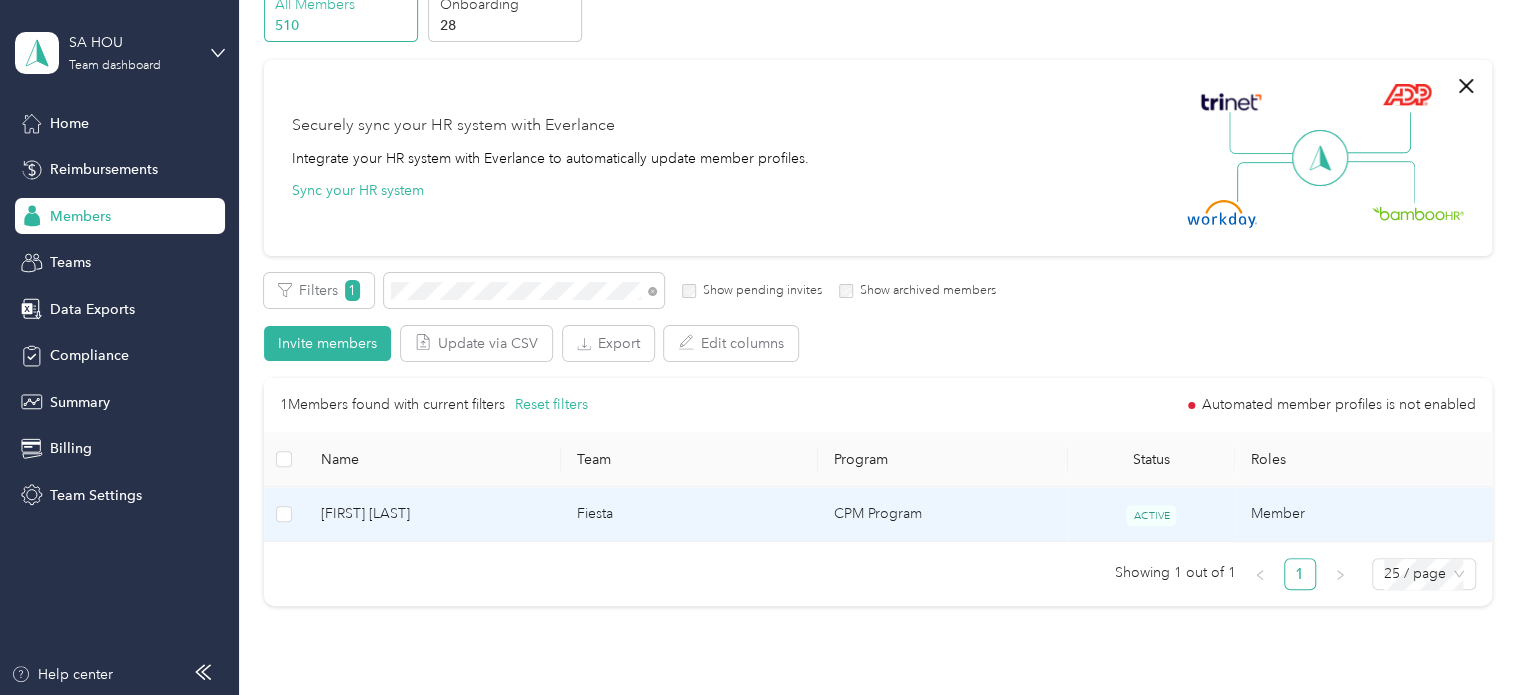 click on "Fiesta" at bounding box center [689, 514] 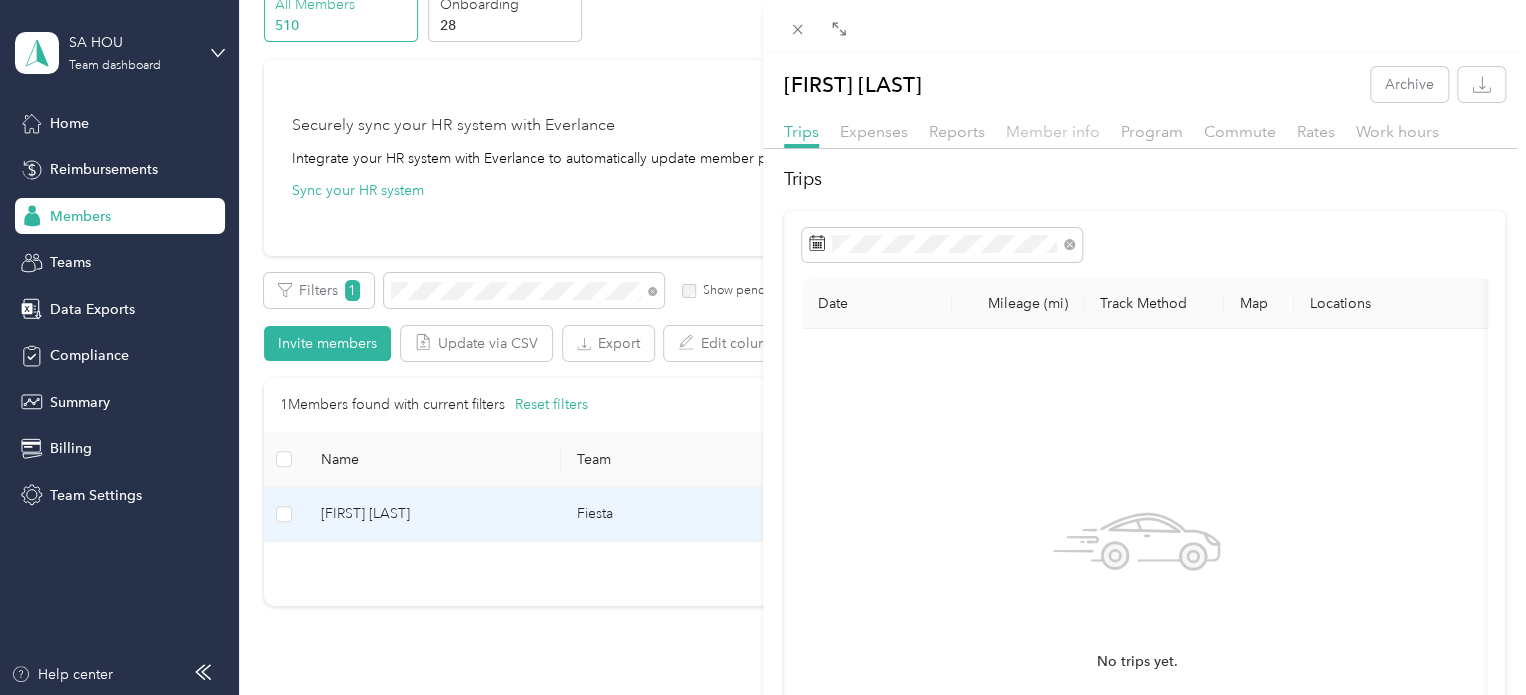 click on "Member info" at bounding box center [1053, 131] 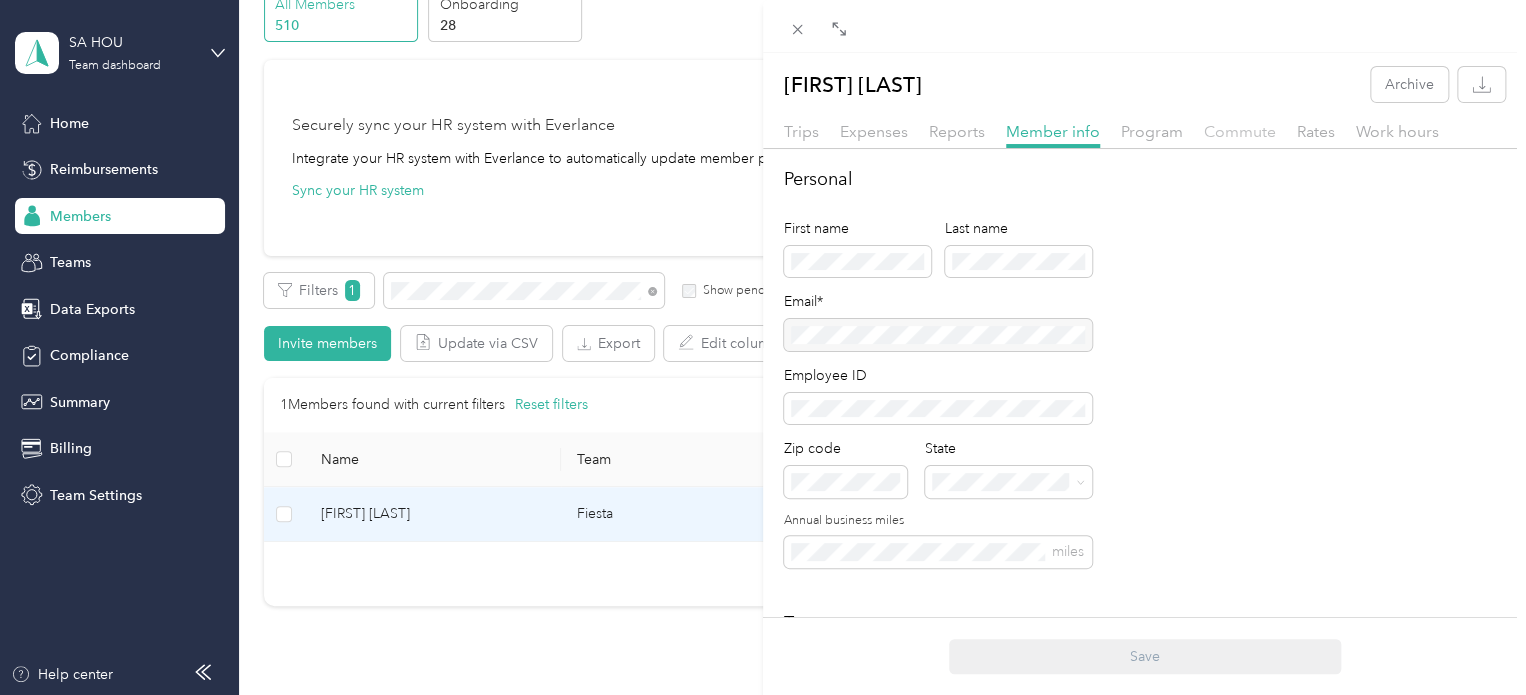 click on "Commute" at bounding box center (1240, 131) 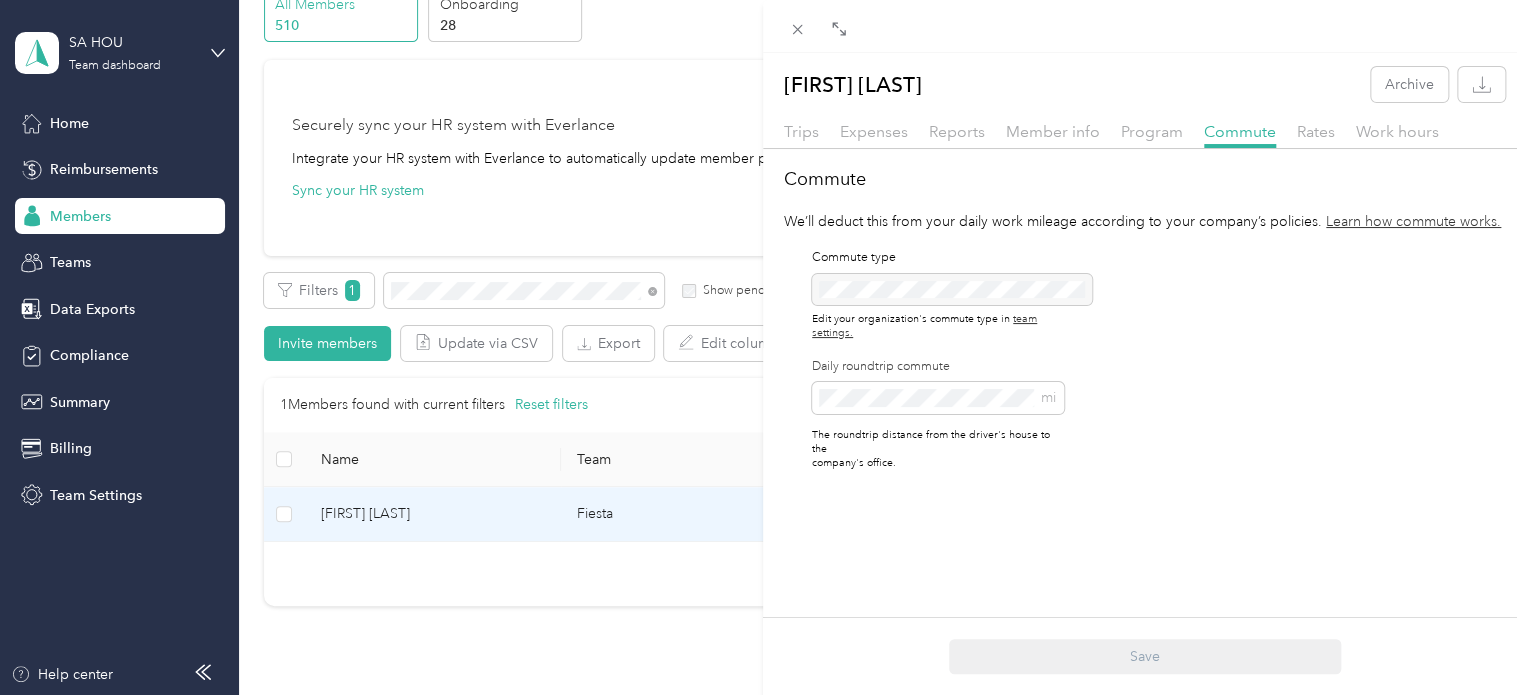 click at bounding box center [1144, 26] 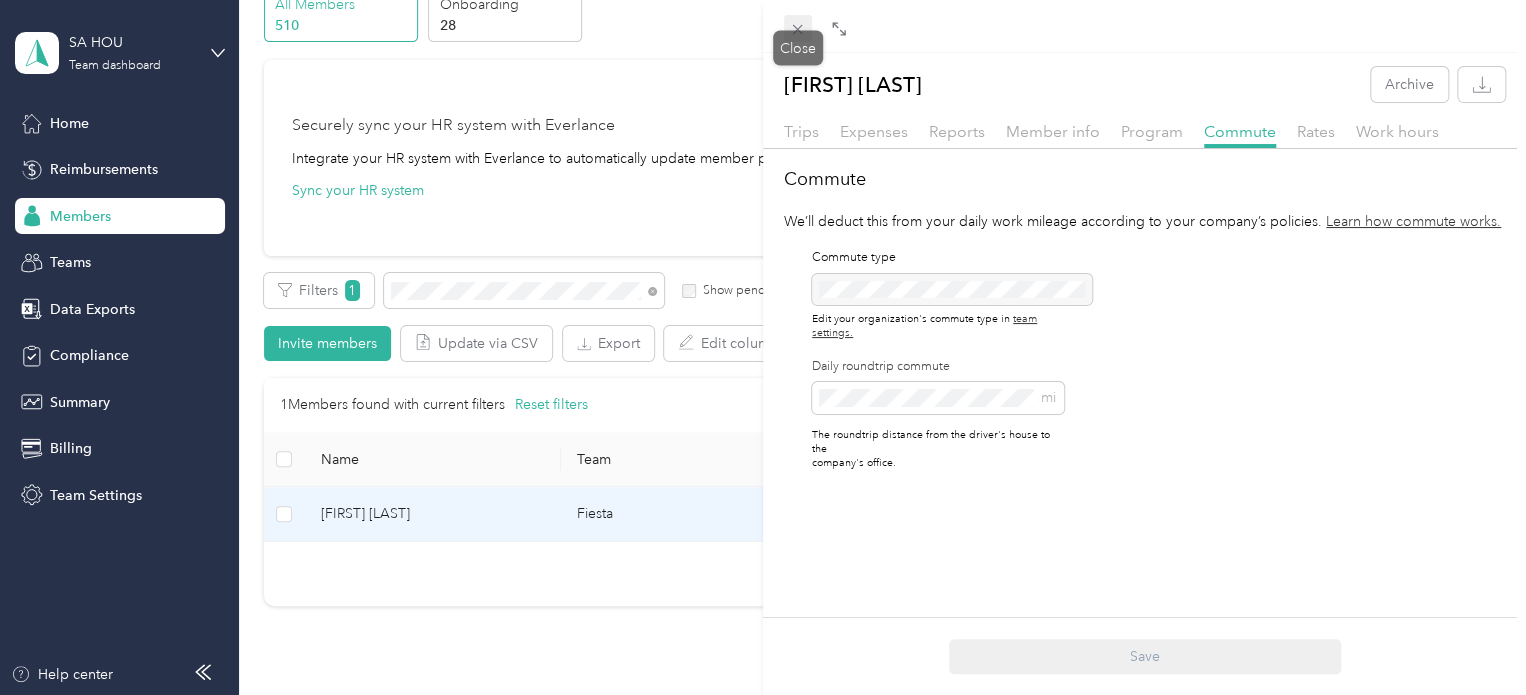 click 